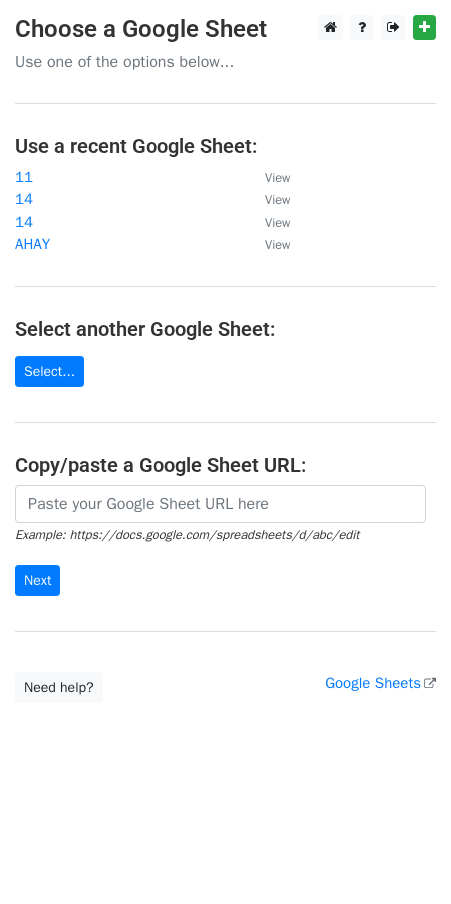 scroll, scrollTop: 0, scrollLeft: 0, axis: both 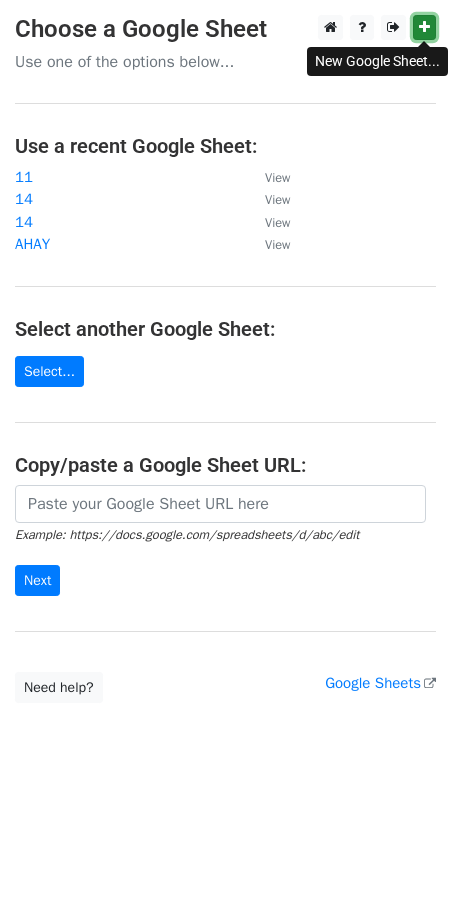 click at bounding box center [424, 27] 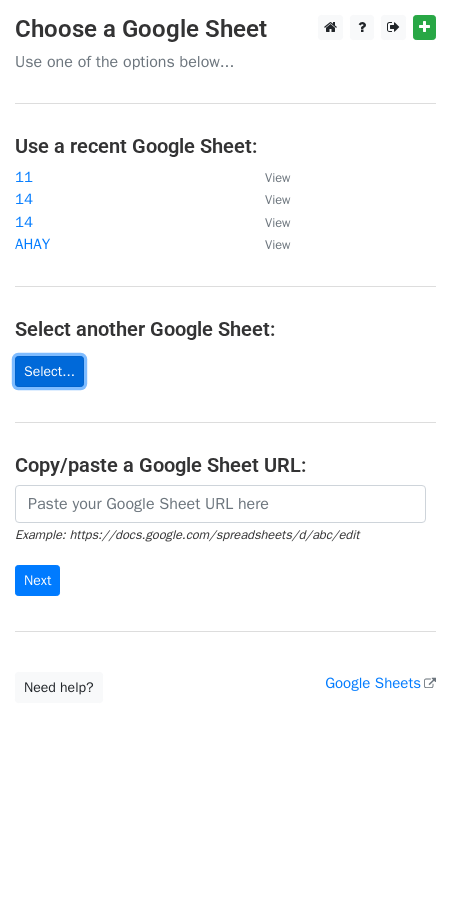 click on "Select..." at bounding box center [49, 371] 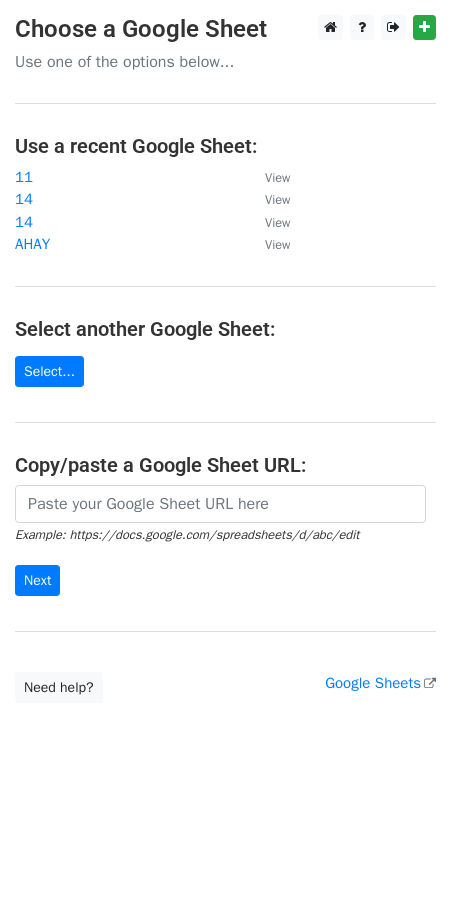 scroll, scrollTop: 0, scrollLeft: 0, axis: both 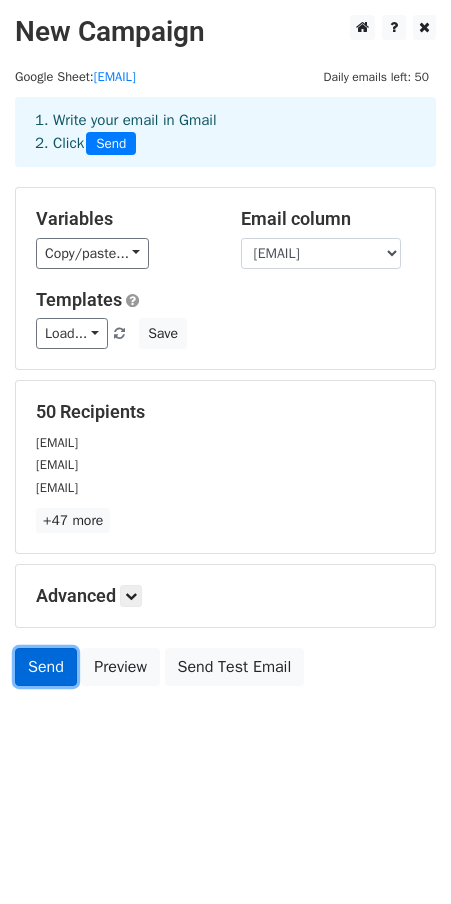 click on "Send" at bounding box center [46, 667] 